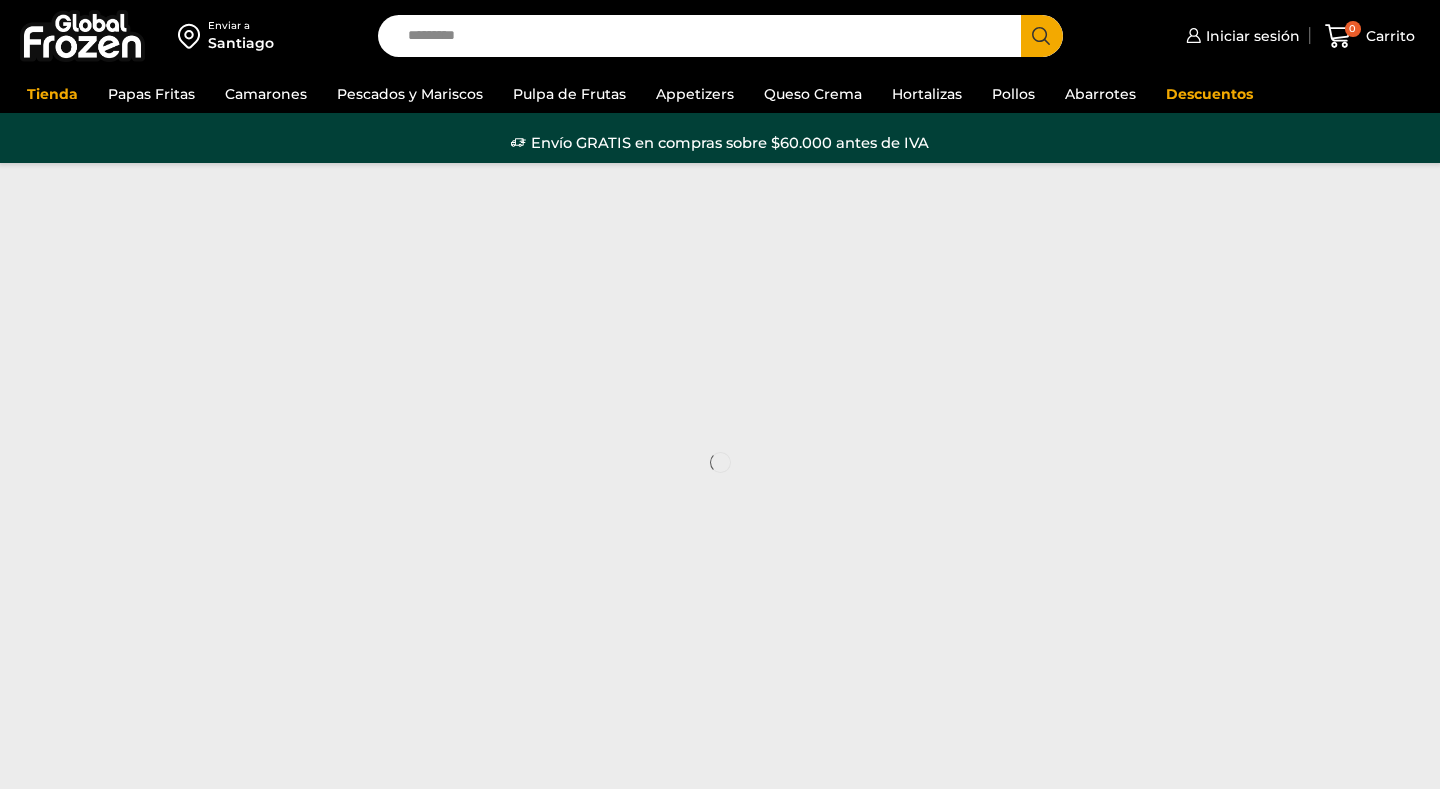 scroll, scrollTop: 0, scrollLeft: 0, axis: both 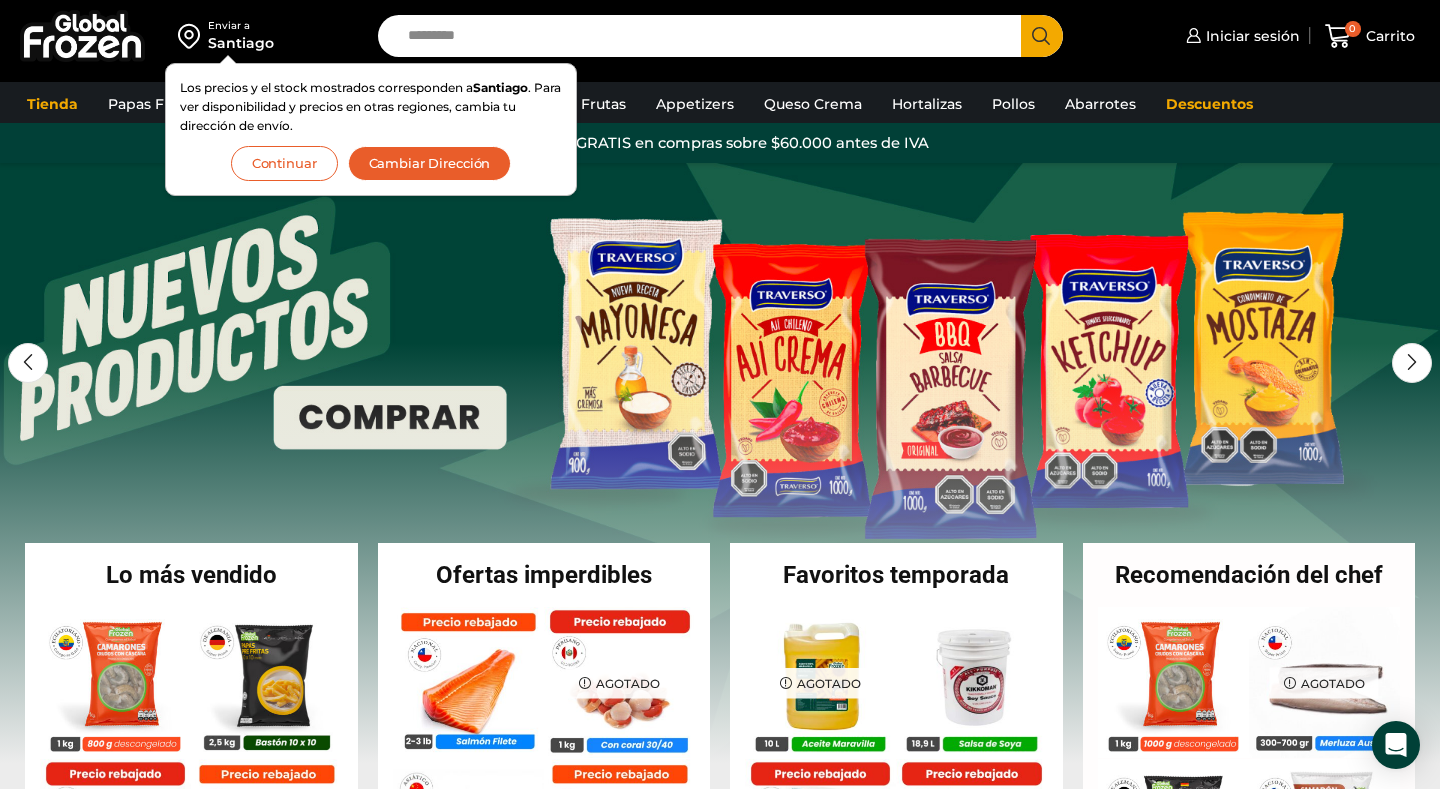 click on "Cambiar Dirección" at bounding box center (430, 163) 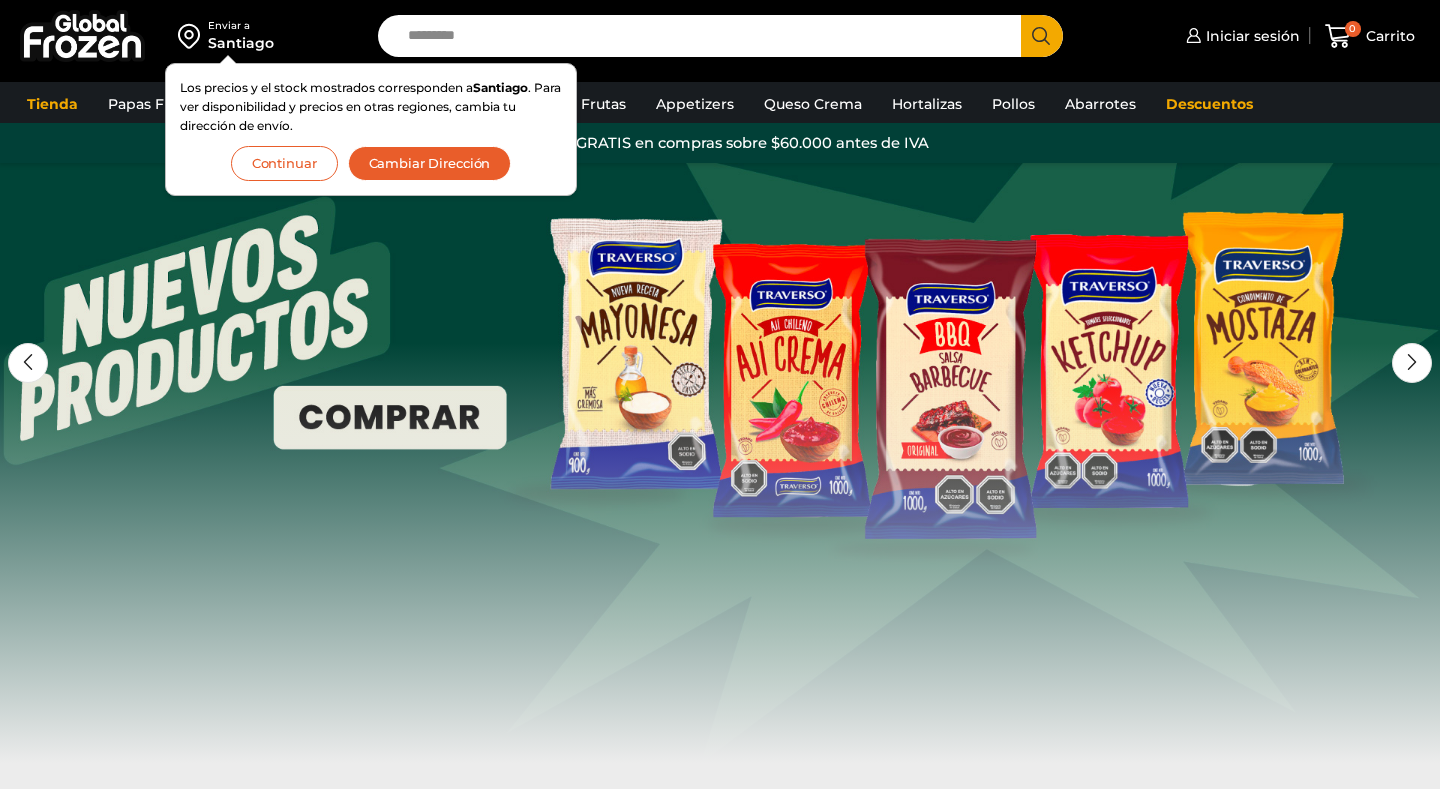 scroll, scrollTop: 0, scrollLeft: 0, axis: both 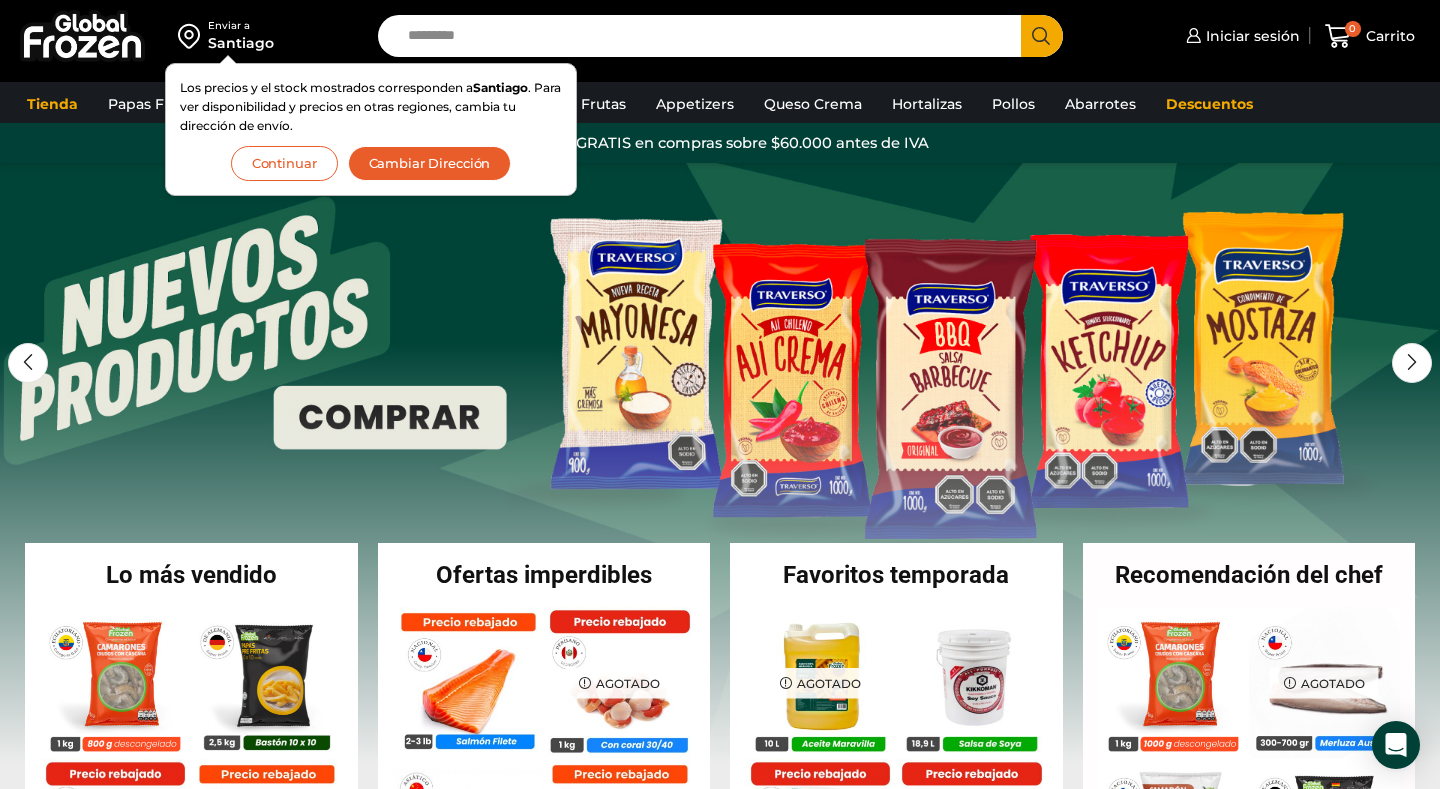 click on "Search input" at bounding box center (704, 36) 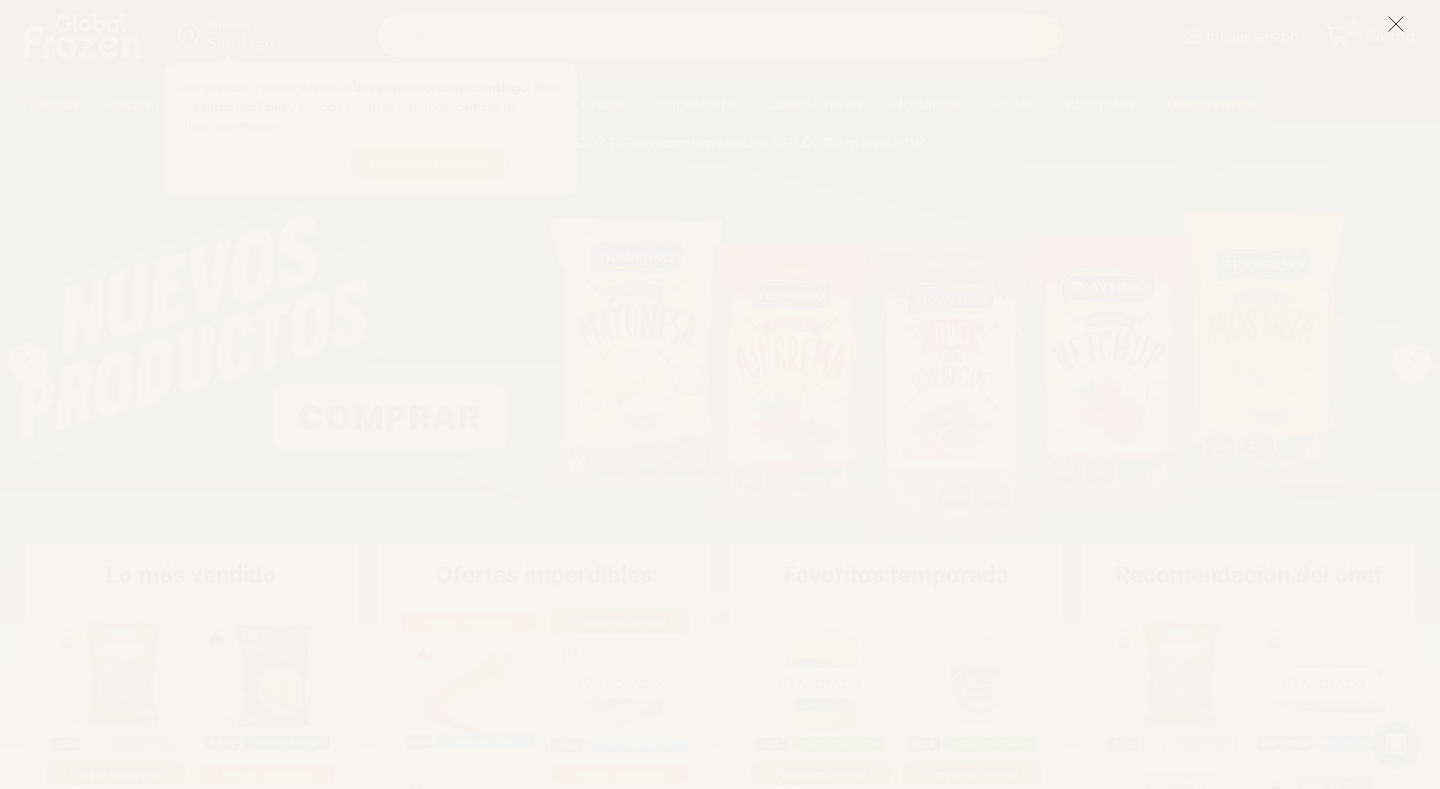 type on "****" 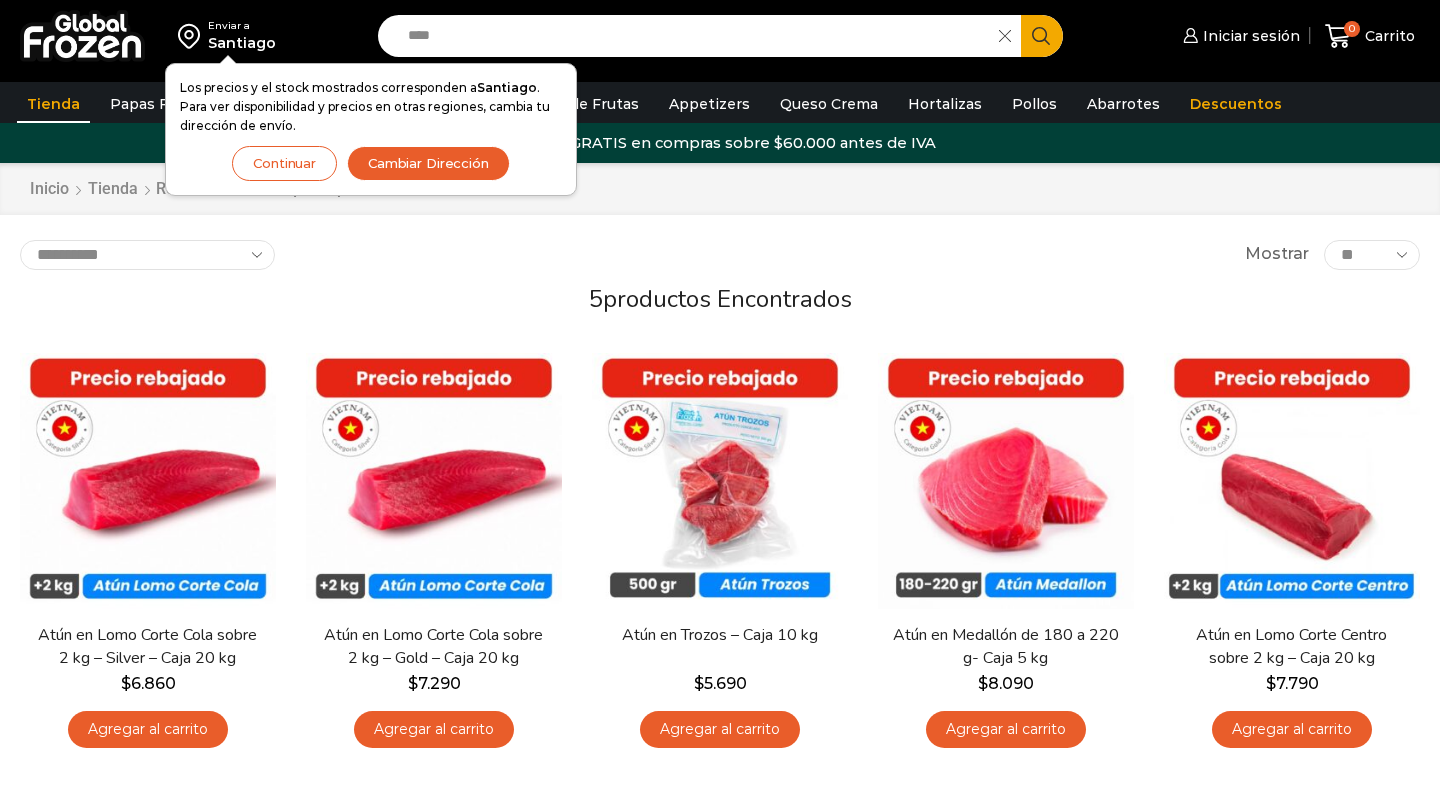 scroll, scrollTop: 0, scrollLeft: 0, axis: both 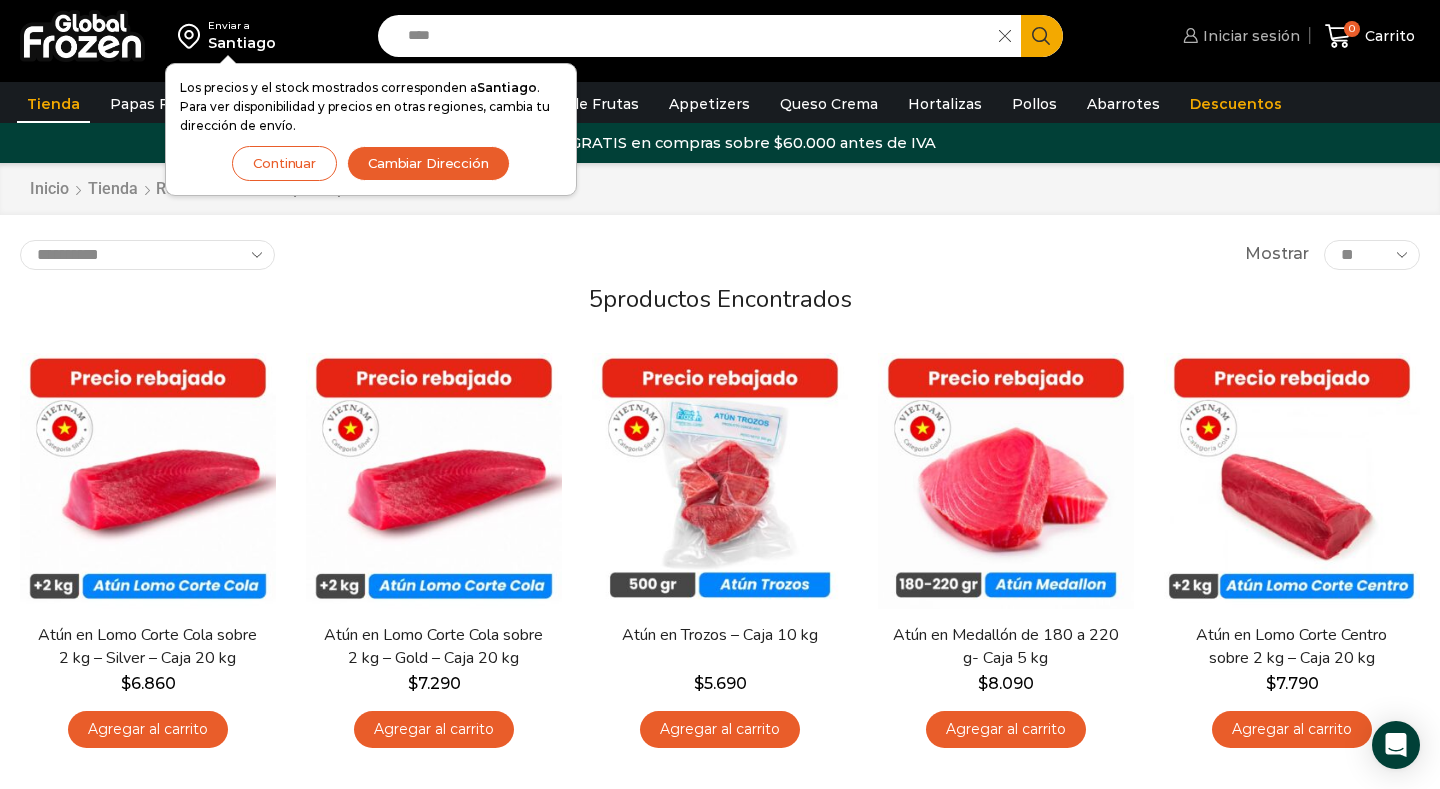 click on "Iniciar sesión" at bounding box center (1249, 36) 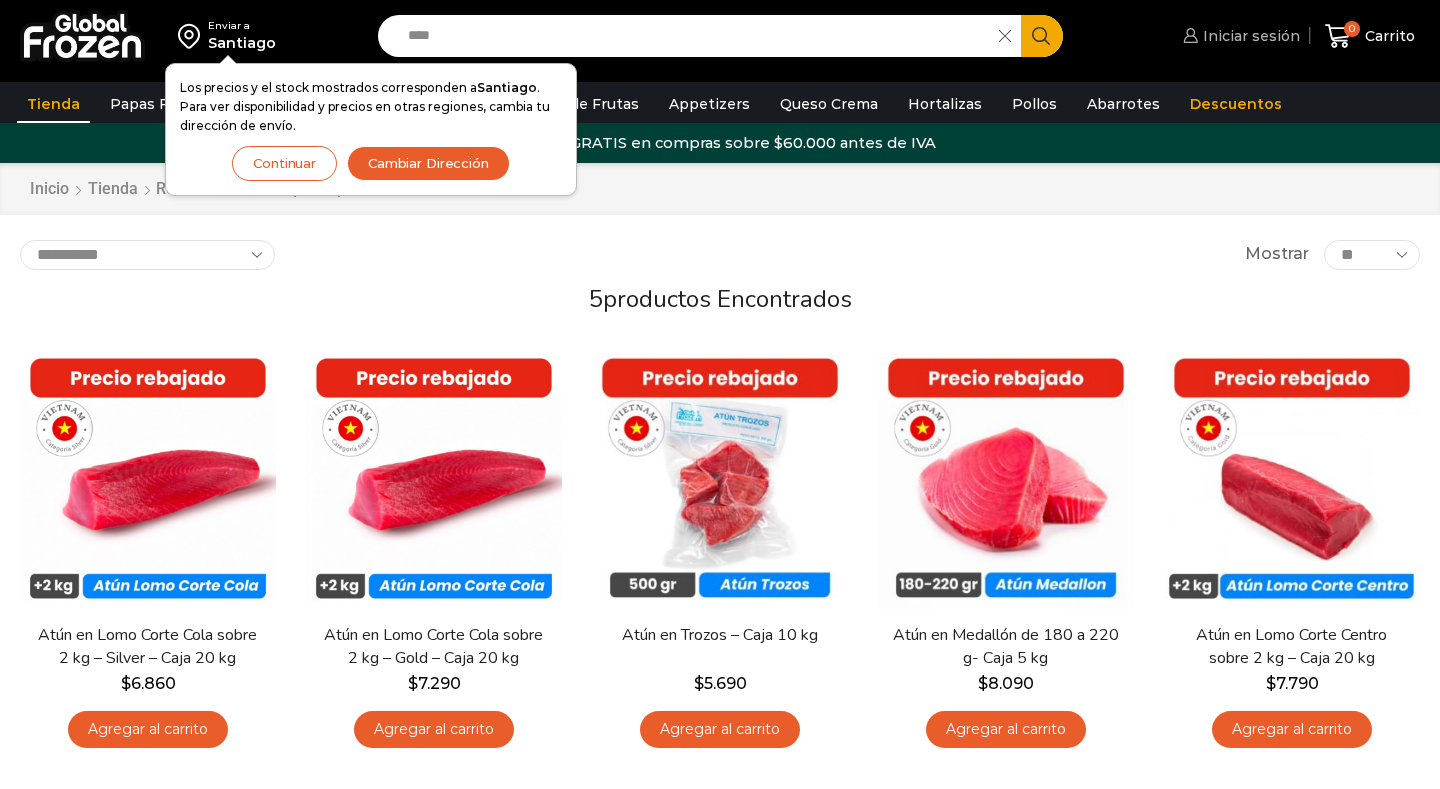 scroll, scrollTop: 0, scrollLeft: 0, axis: both 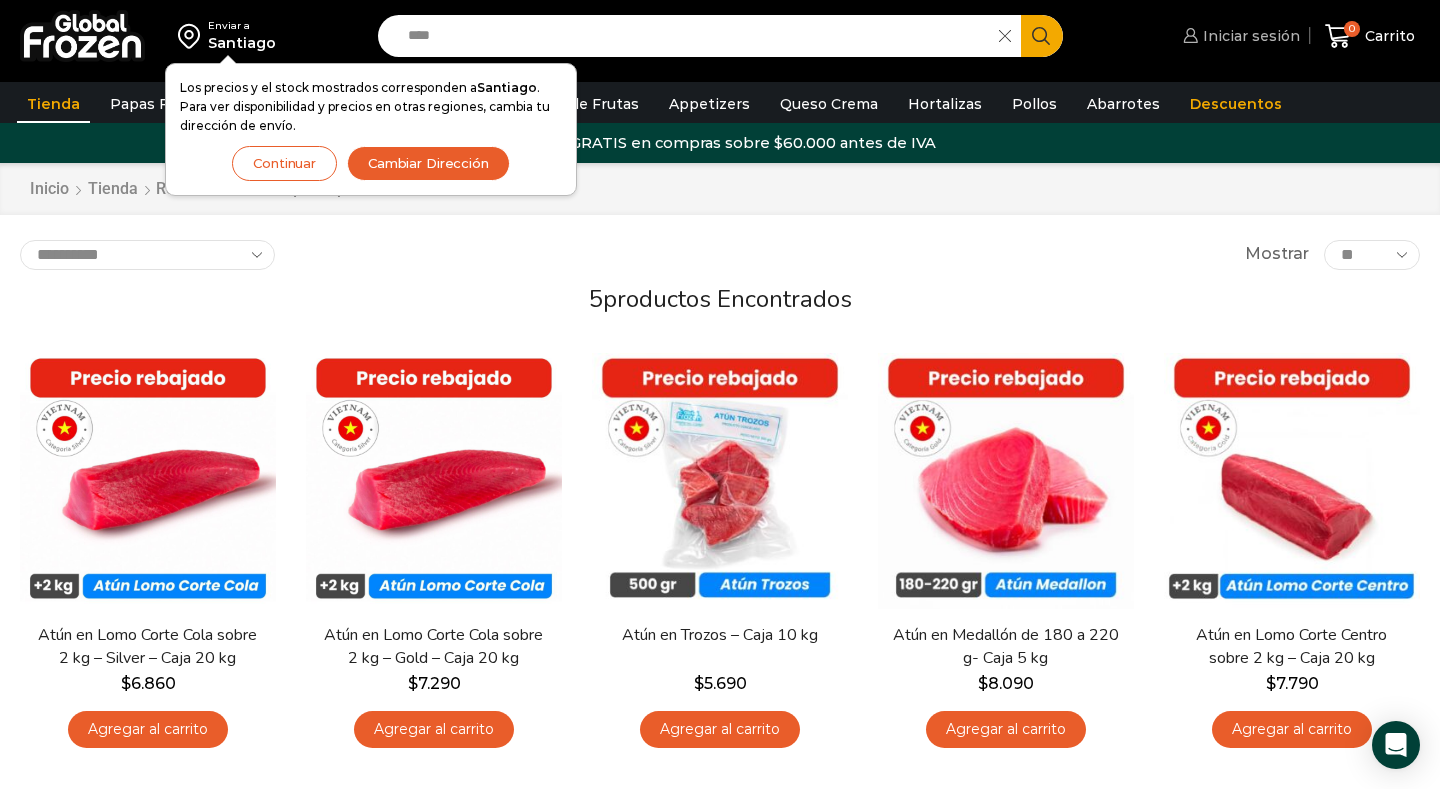 click on "Iniciar sesión" at bounding box center [1249, 36] 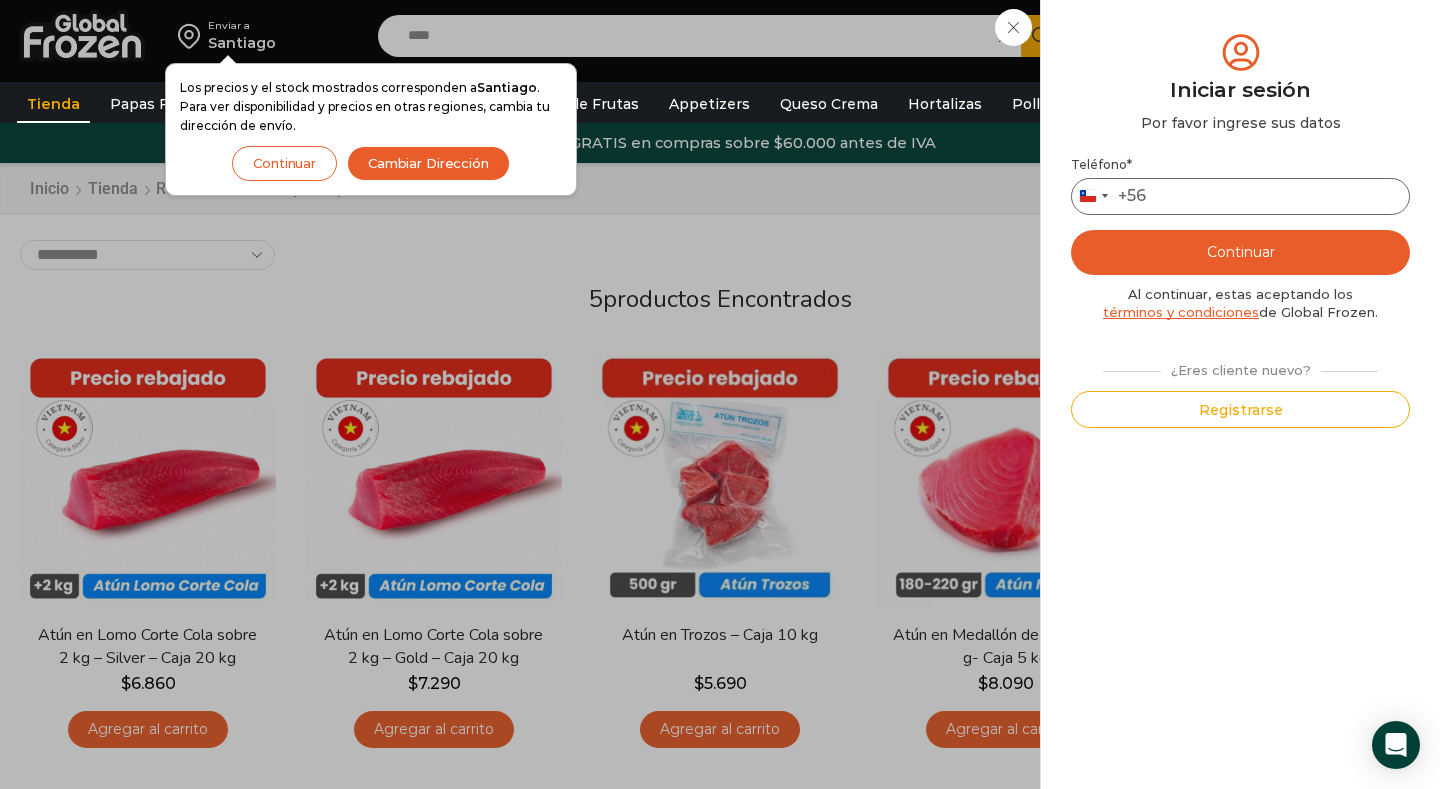 click on "Teléfono
*" at bounding box center (1240, 196) 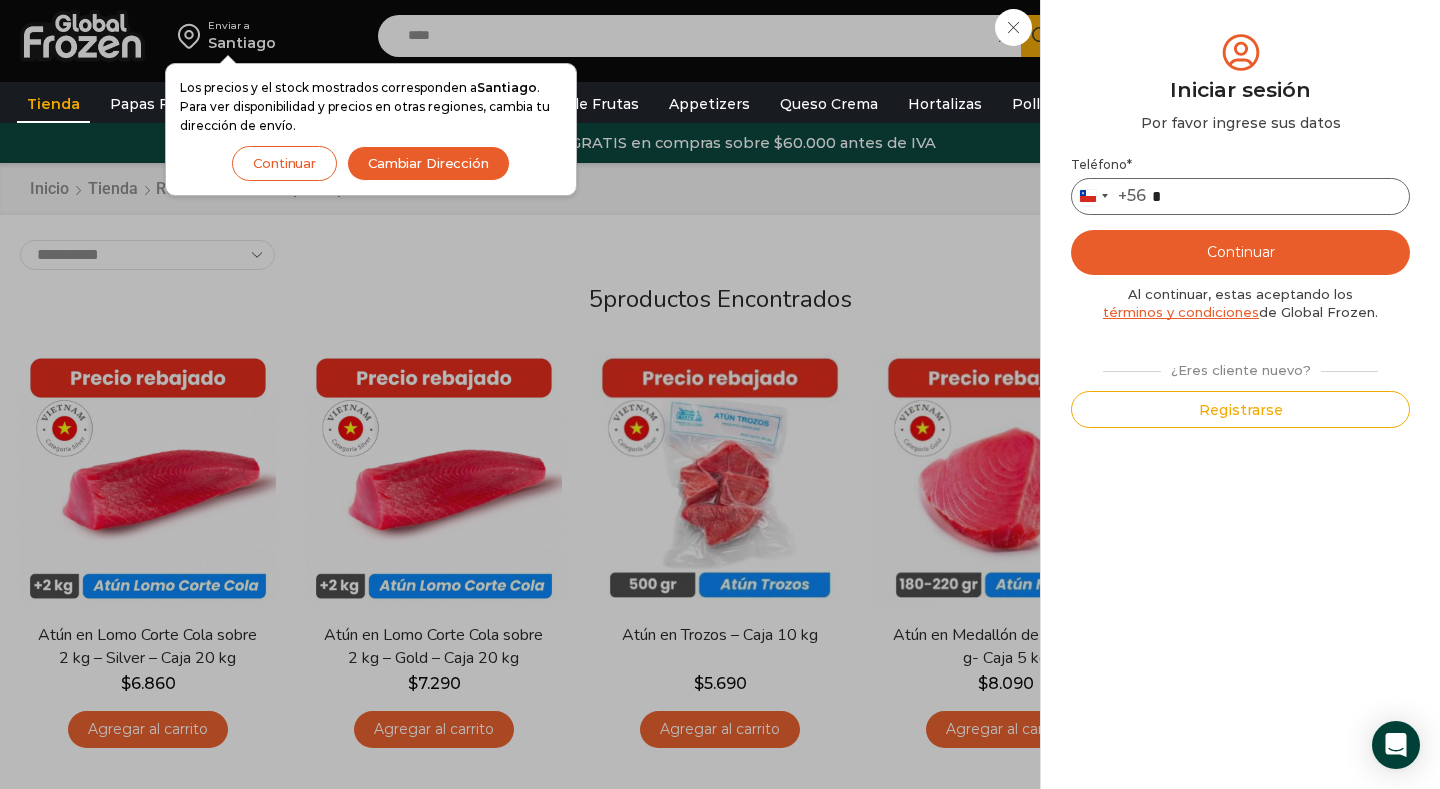 type on "**" 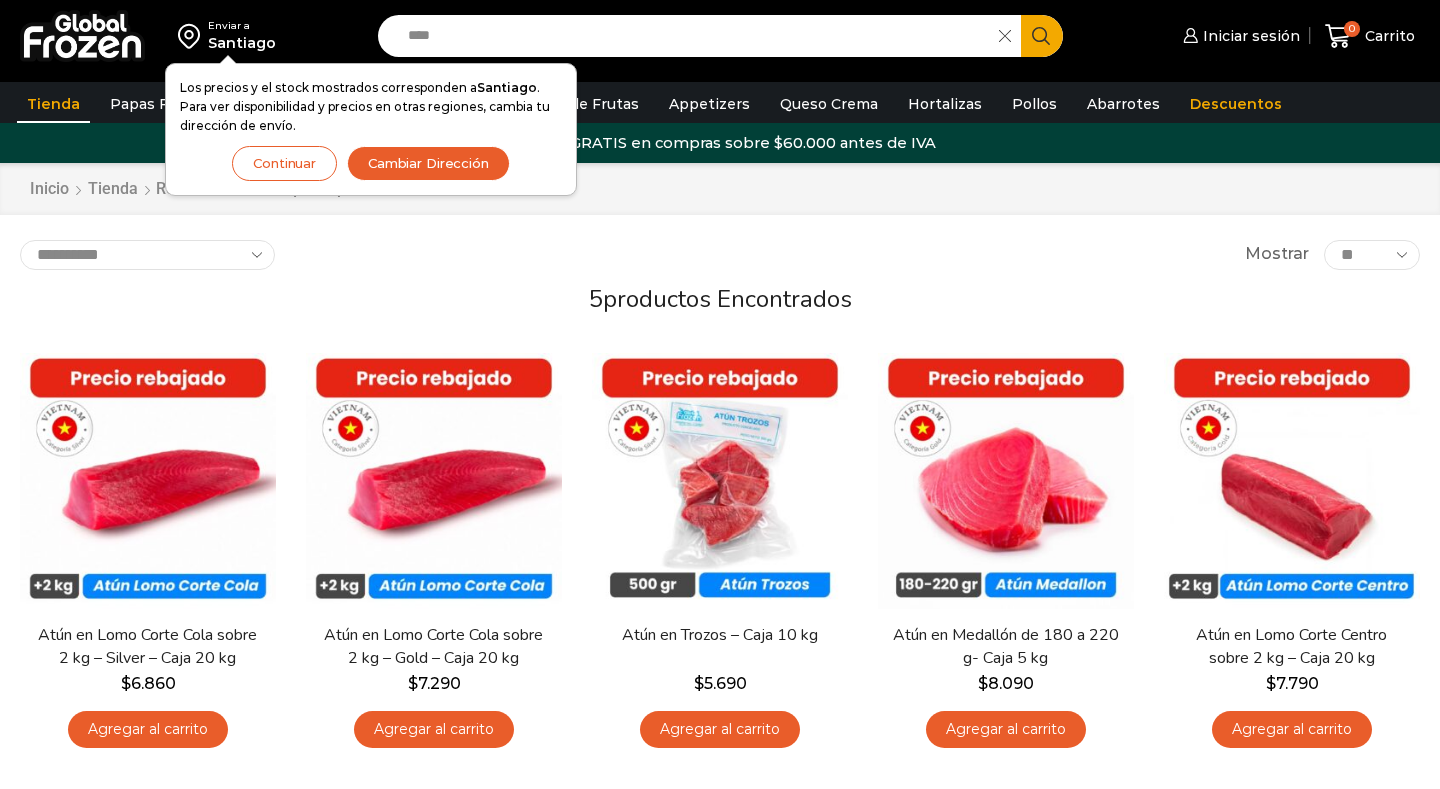 scroll, scrollTop: 0, scrollLeft: 0, axis: both 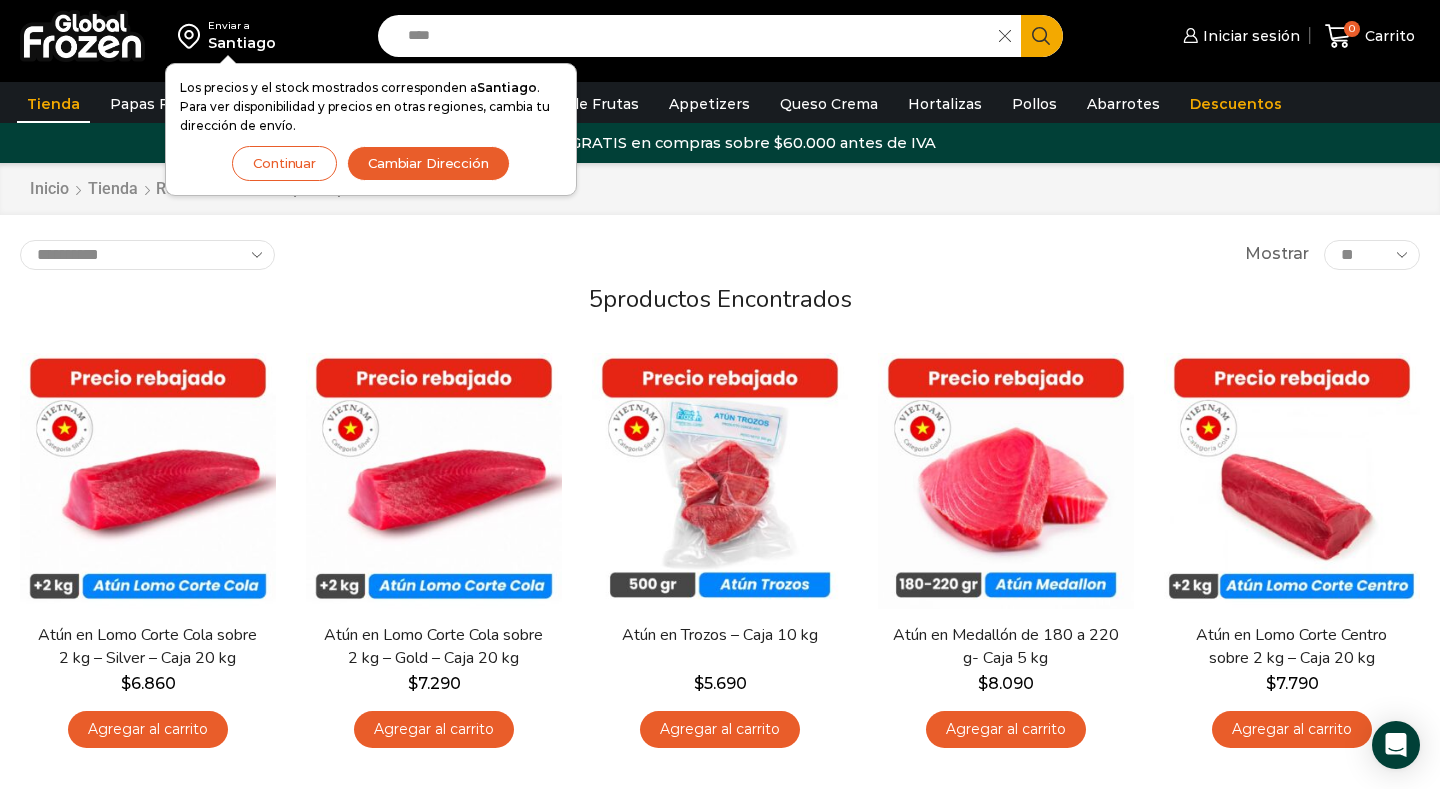 click on "Cambiar Dirección" at bounding box center (428, 163) 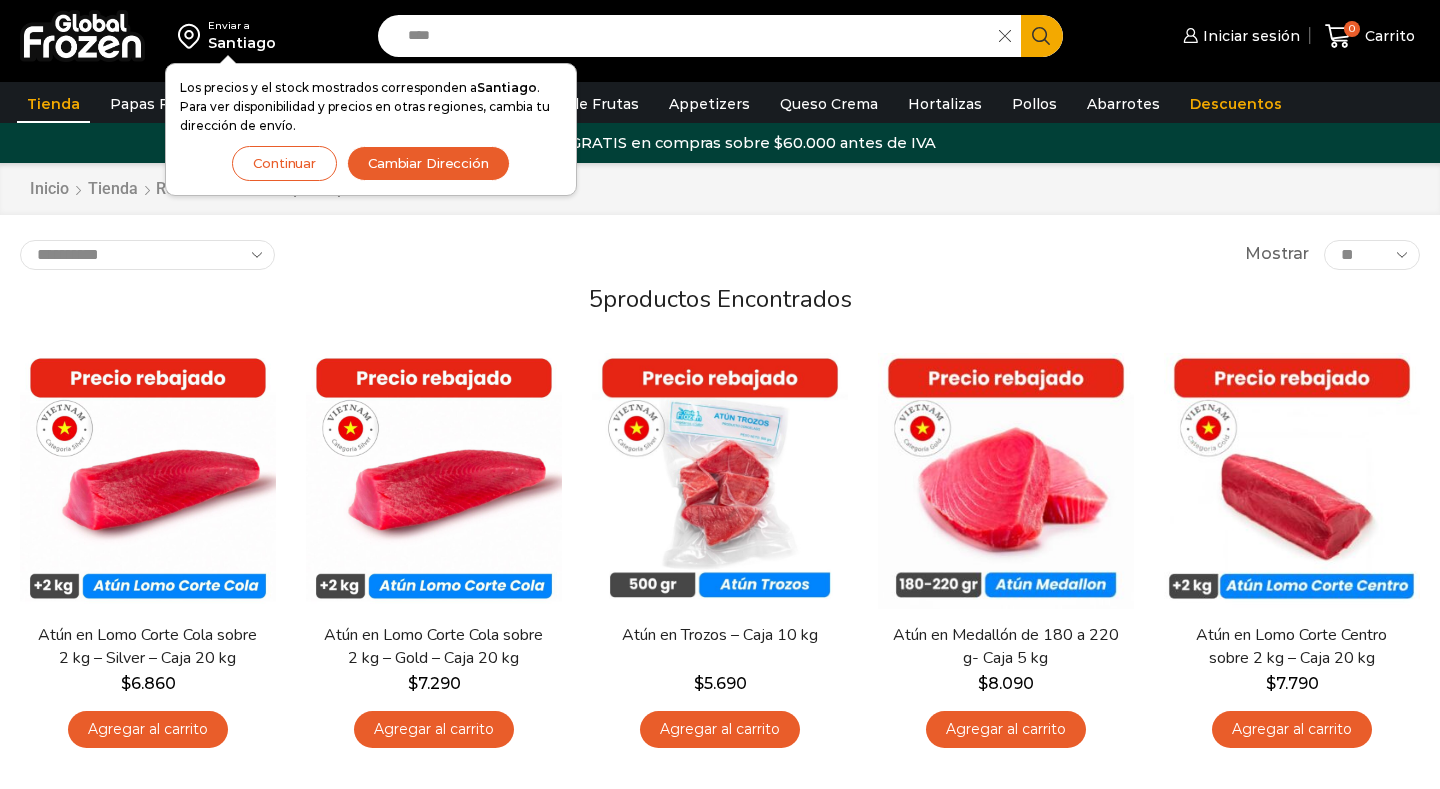 scroll, scrollTop: 0, scrollLeft: 0, axis: both 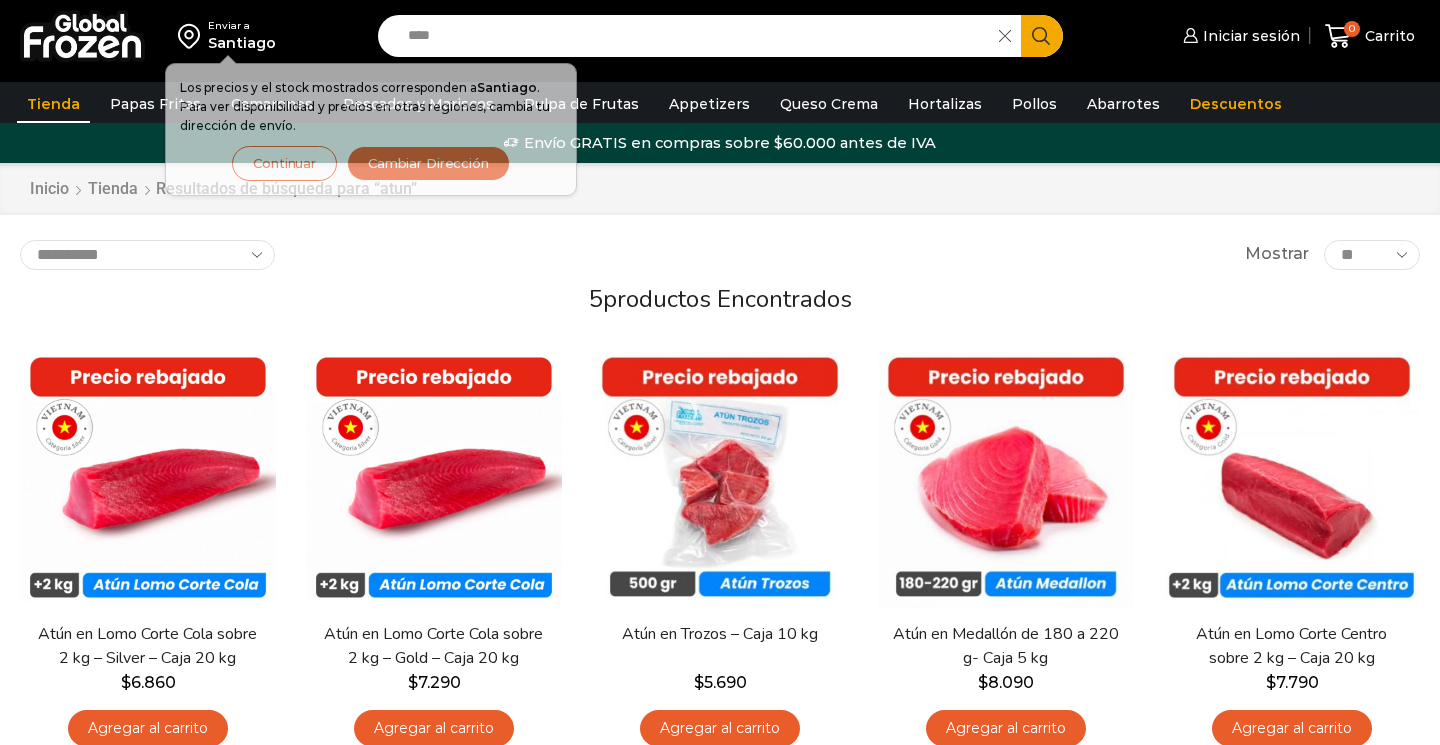 click on "Los precios y el stock mostrados corresponden a  [CITY] . Para ver disponibilidad y precios en otras regiones, cambia tu dirección de envío." at bounding box center [371, 107] 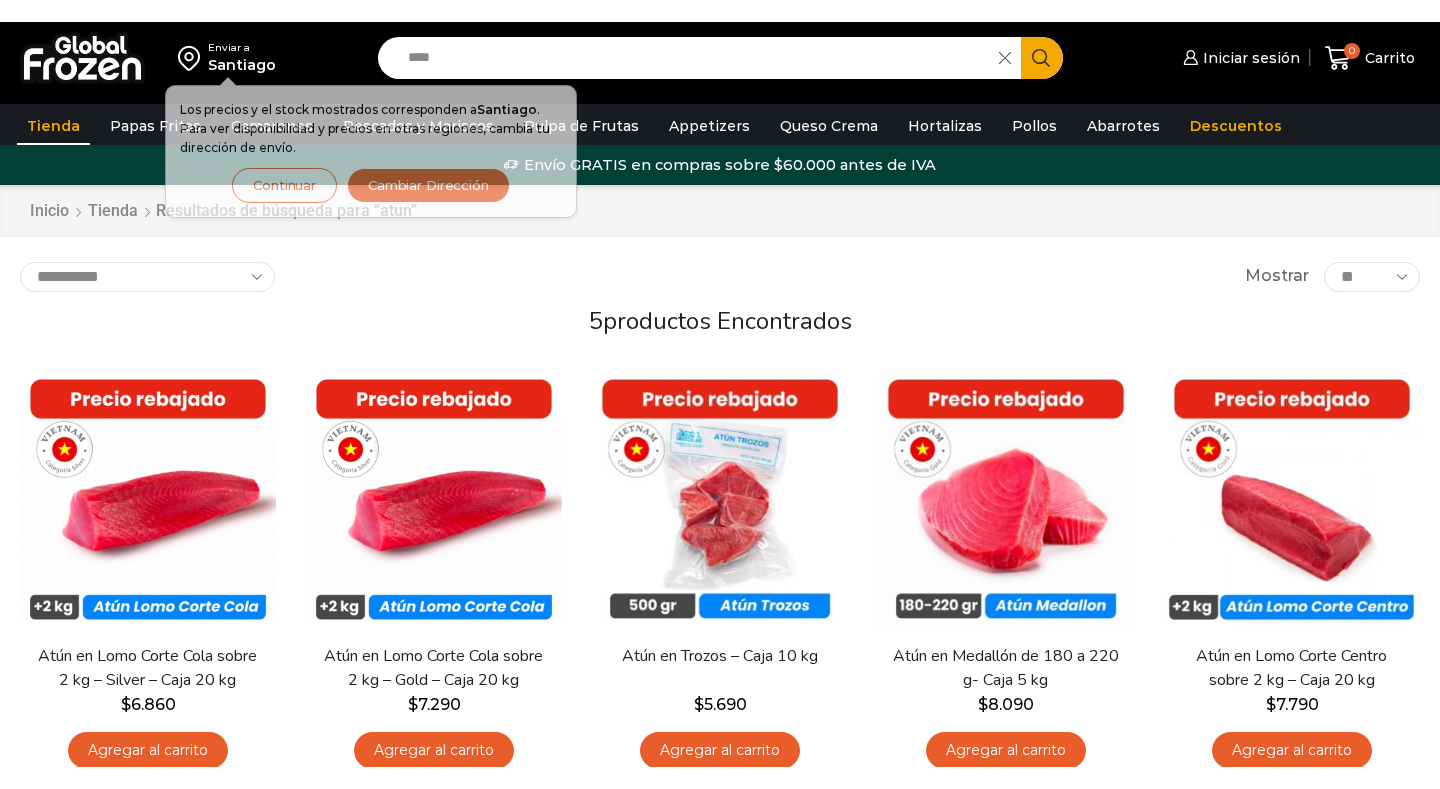 scroll, scrollTop: 0, scrollLeft: 0, axis: both 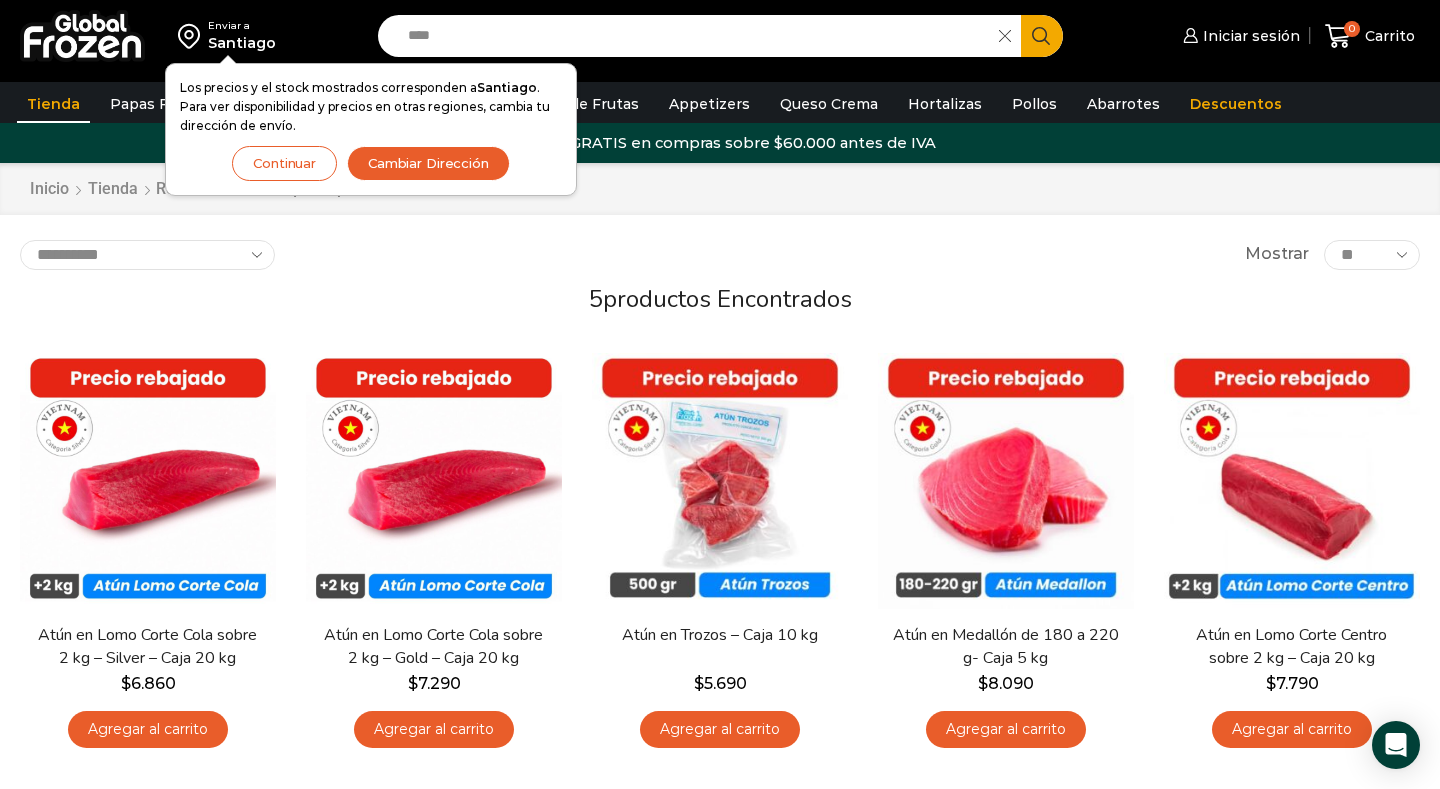 click on "****" at bounding box center (693, 36) 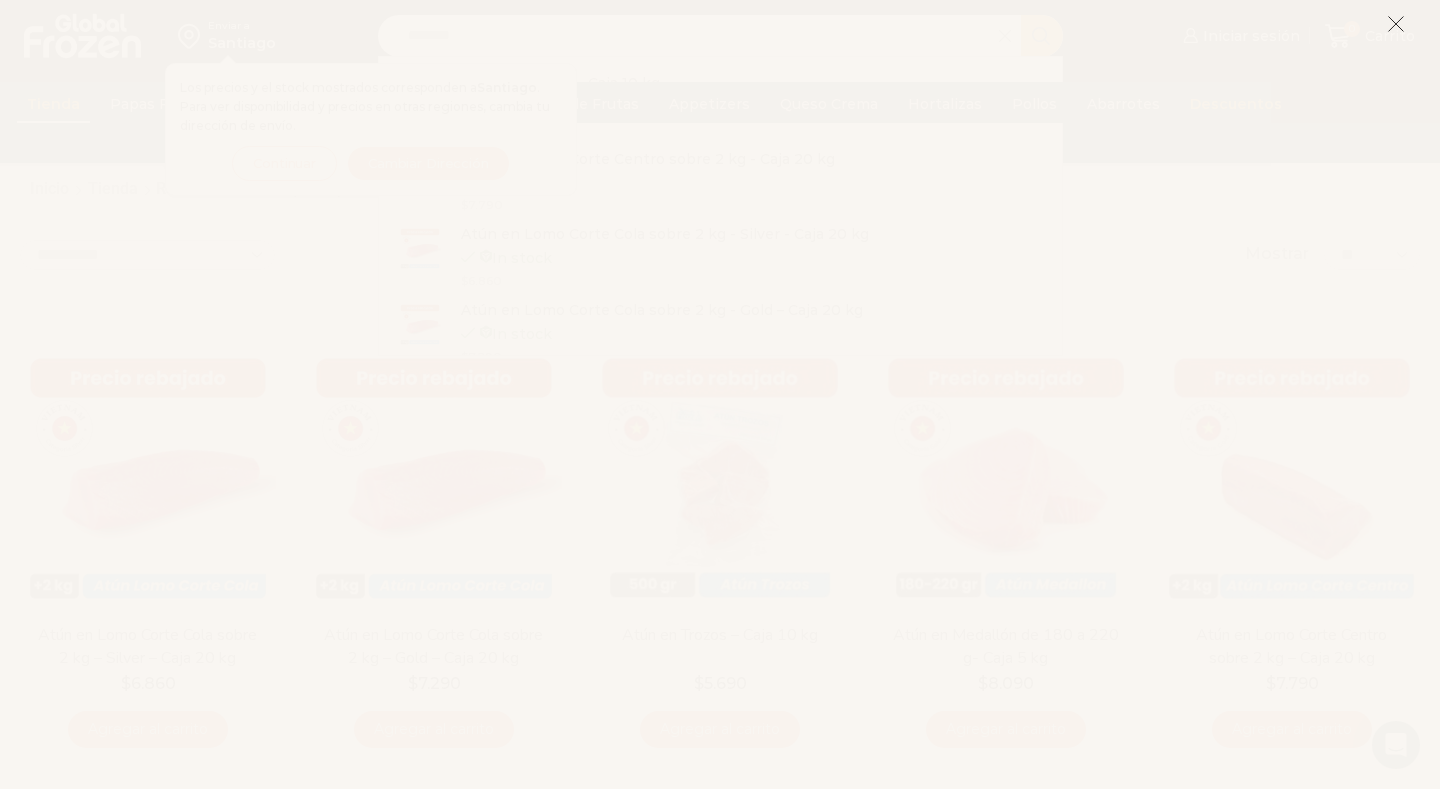 type on "********" 